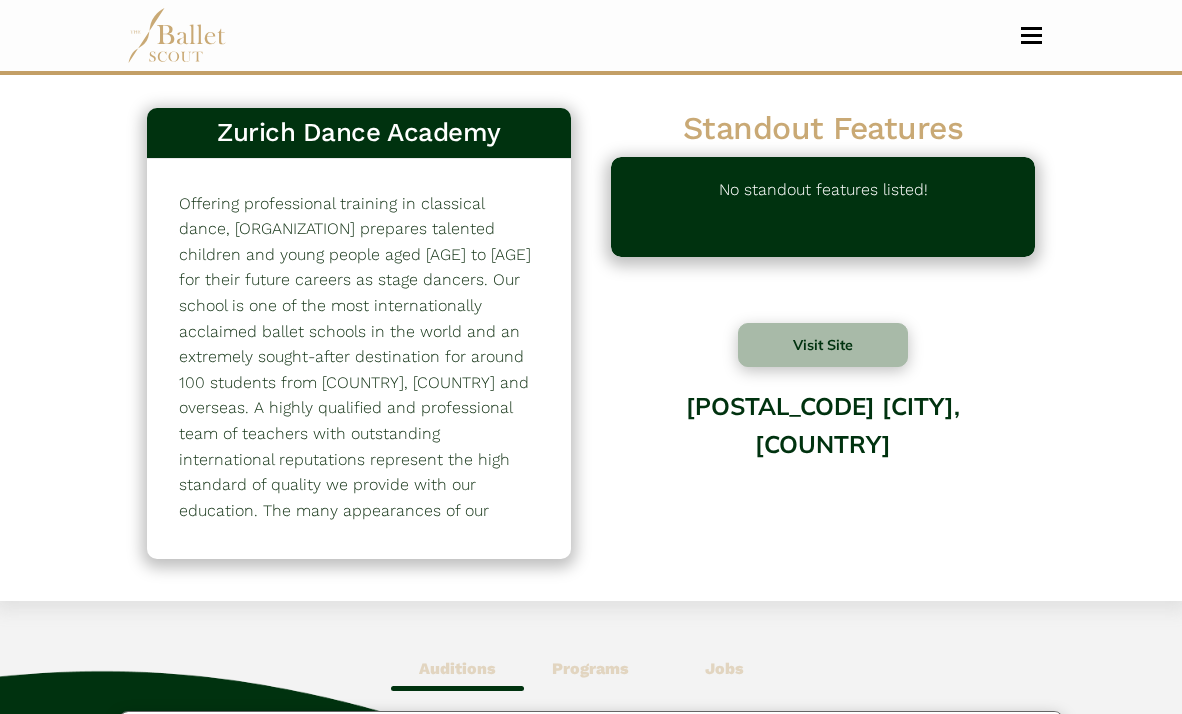 scroll, scrollTop: 0, scrollLeft: 0, axis: both 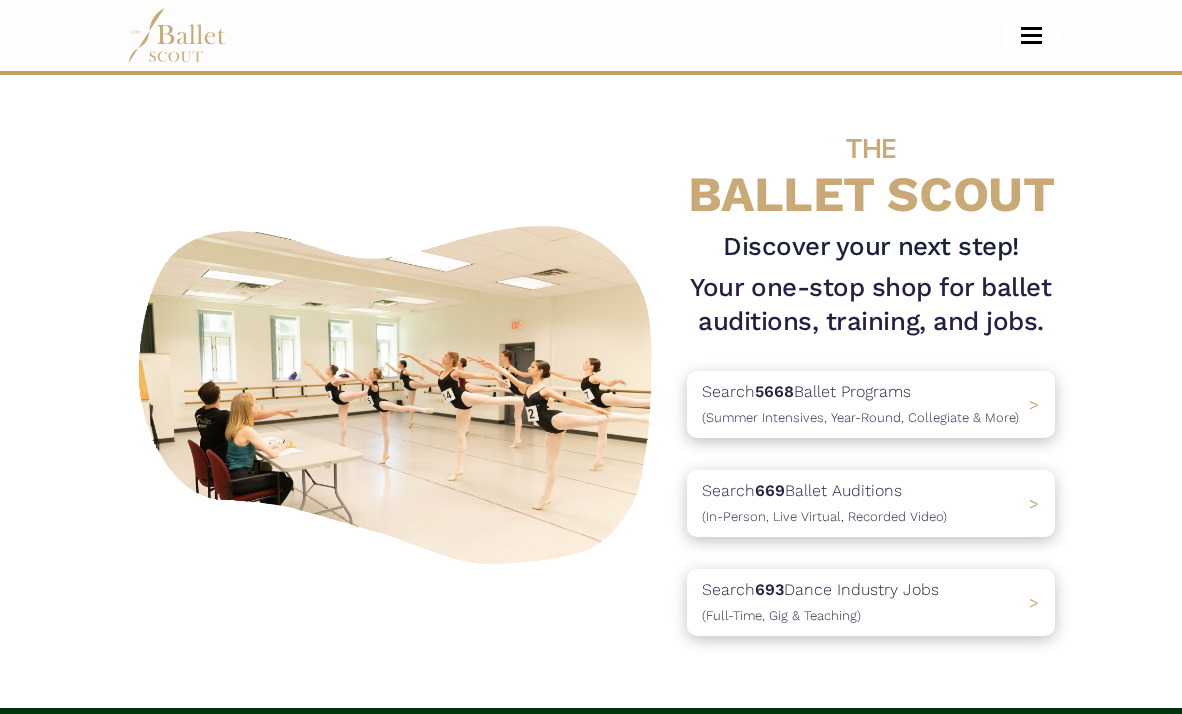 click at bounding box center (1031, 35) 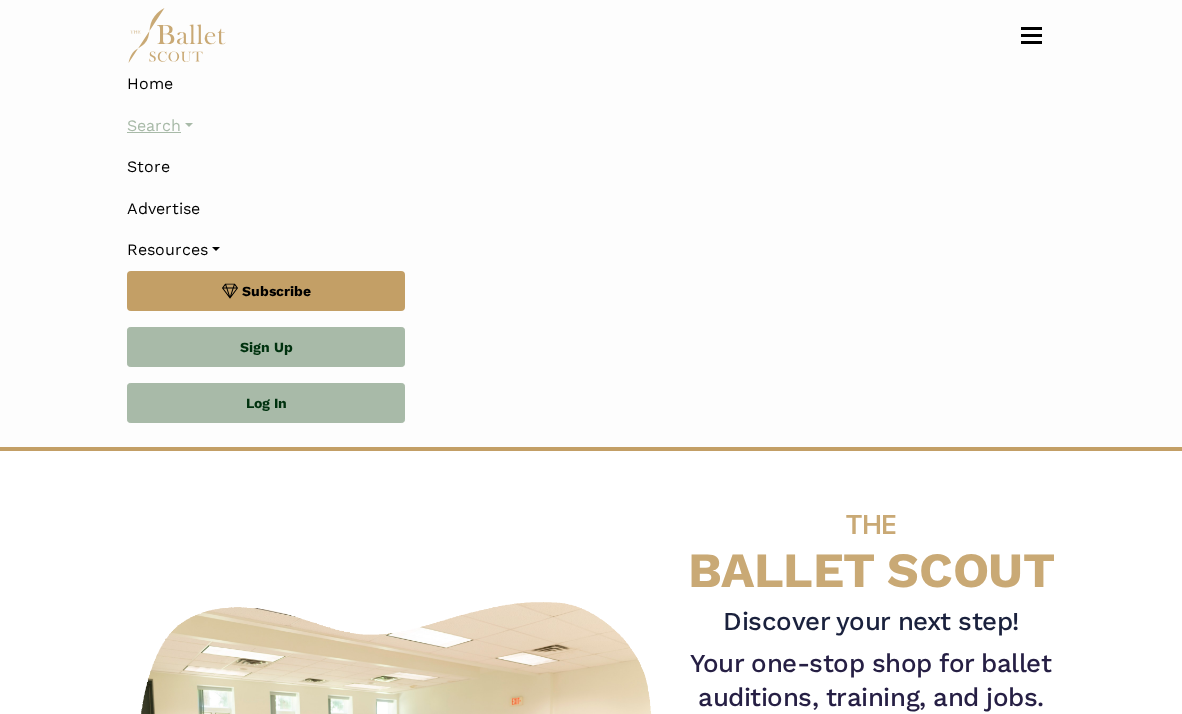click on "Search" at bounding box center (591, 126) 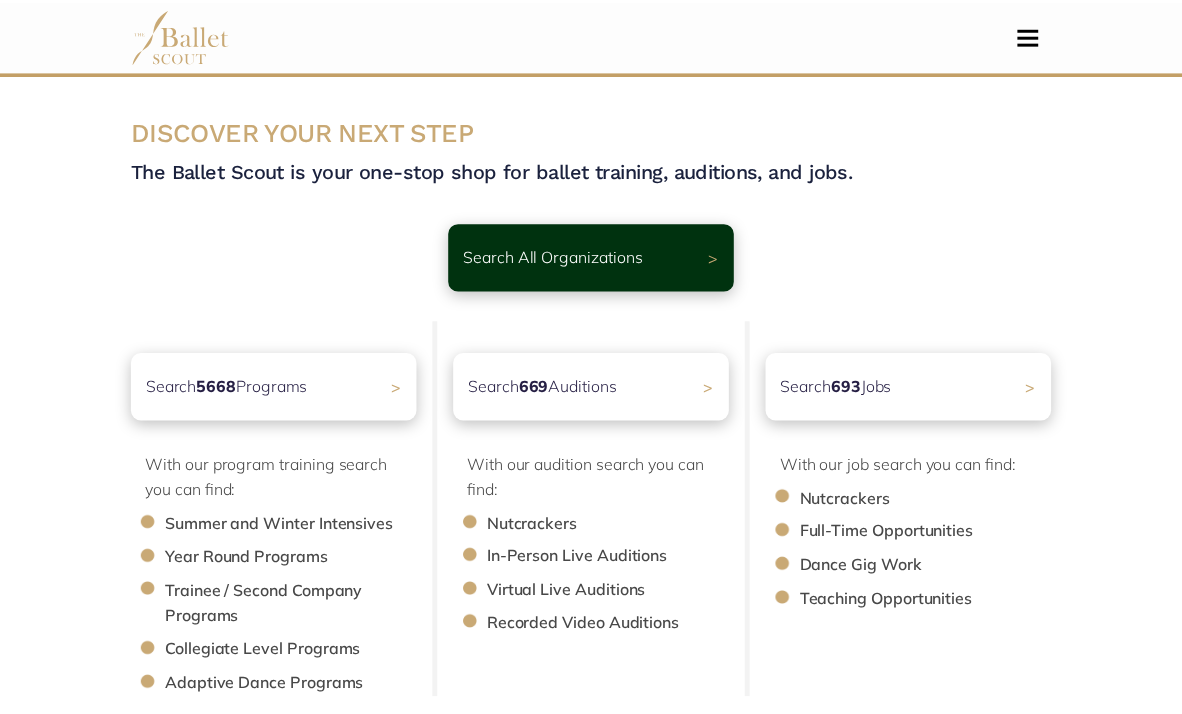 scroll, scrollTop: 0, scrollLeft: 0, axis: both 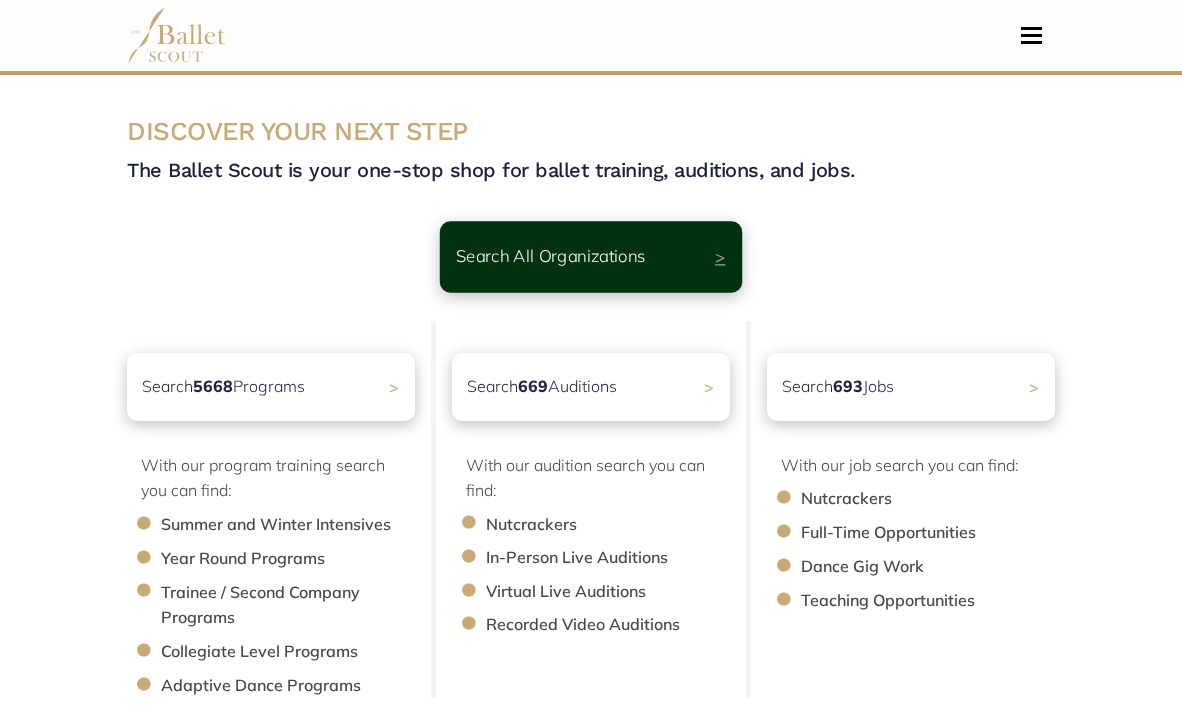 click on "Search All Organizations" at bounding box center (551, 256) 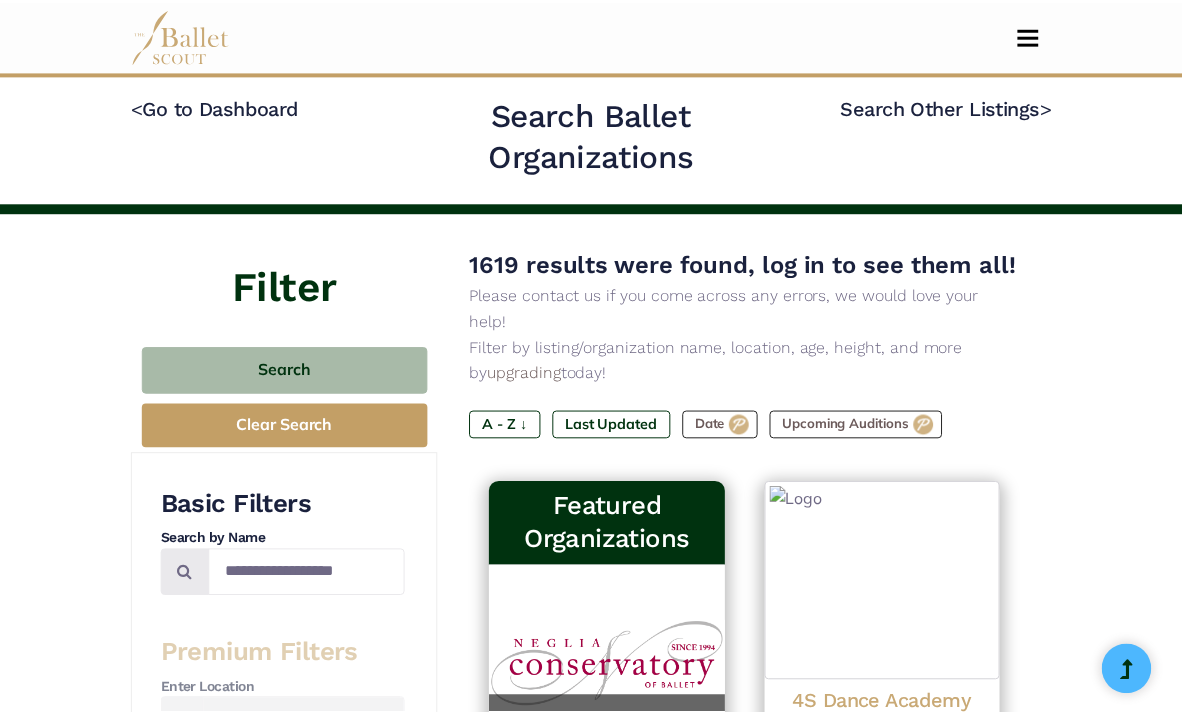 scroll, scrollTop: 0, scrollLeft: 0, axis: both 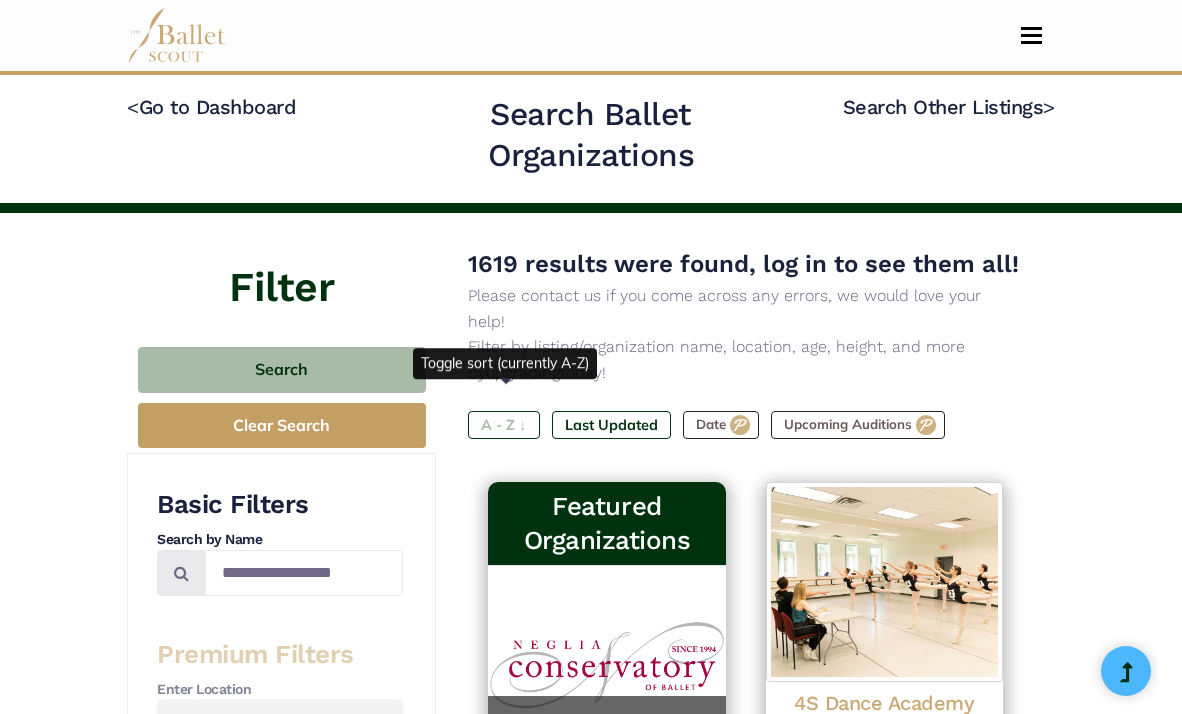click on "A - Z
↓" at bounding box center (503, 425) 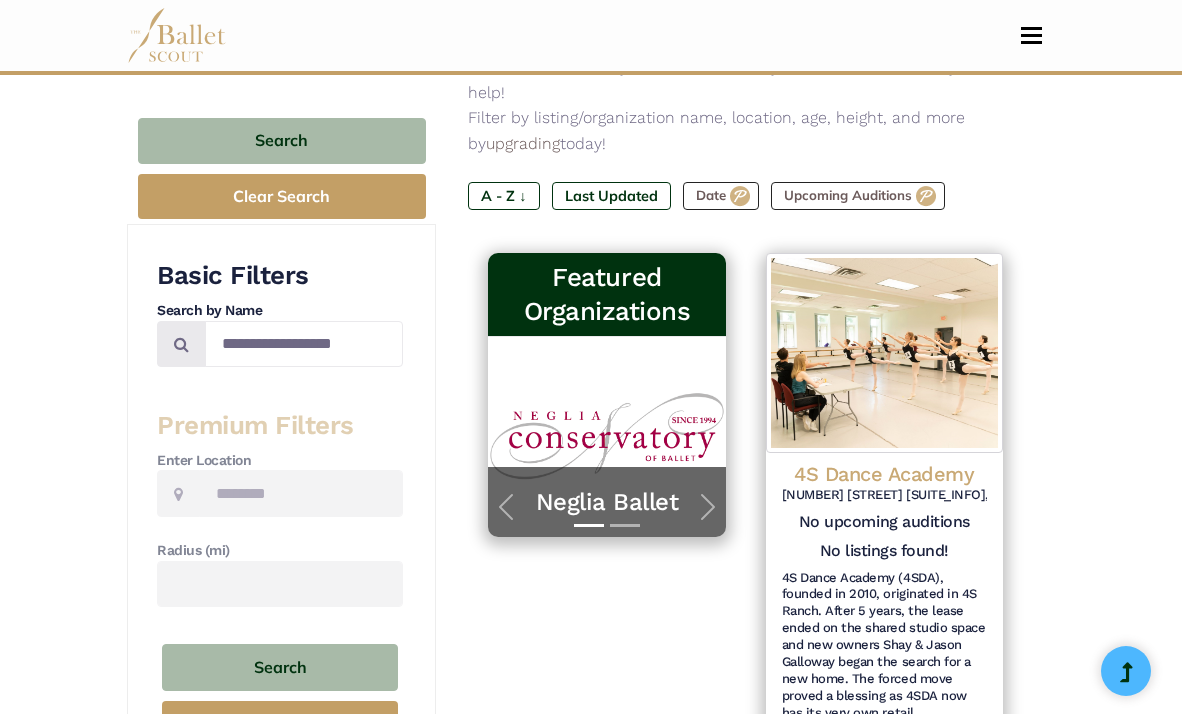 scroll, scrollTop: 0, scrollLeft: 0, axis: both 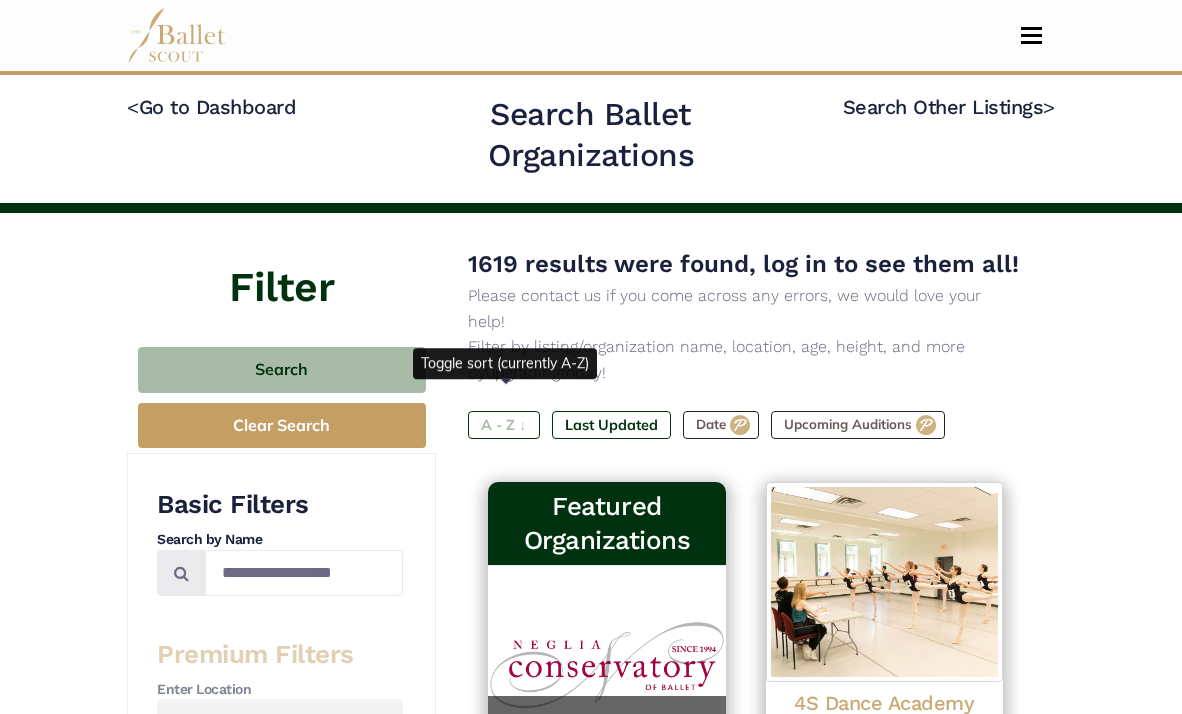 click on "A - Z
↓" at bounding box center (503, 425) 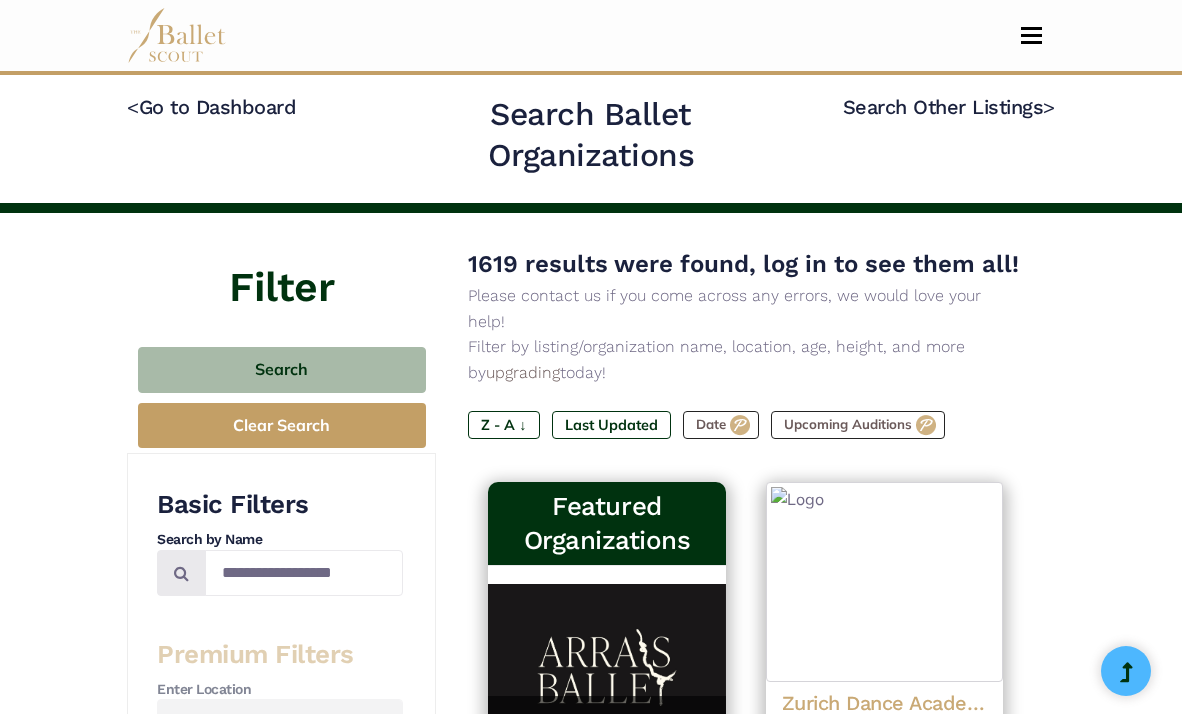 scroll, scrollTop: 0, scrollLeft: 0, axis: both 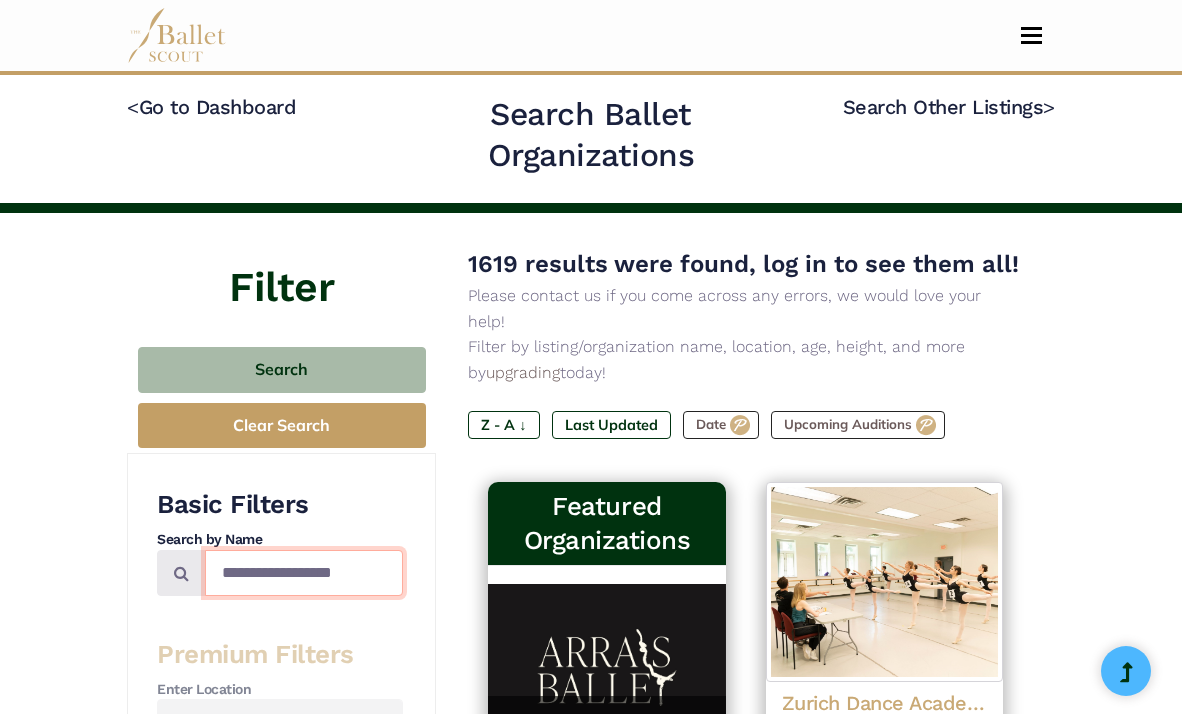 click at bounding box center [304, 573] 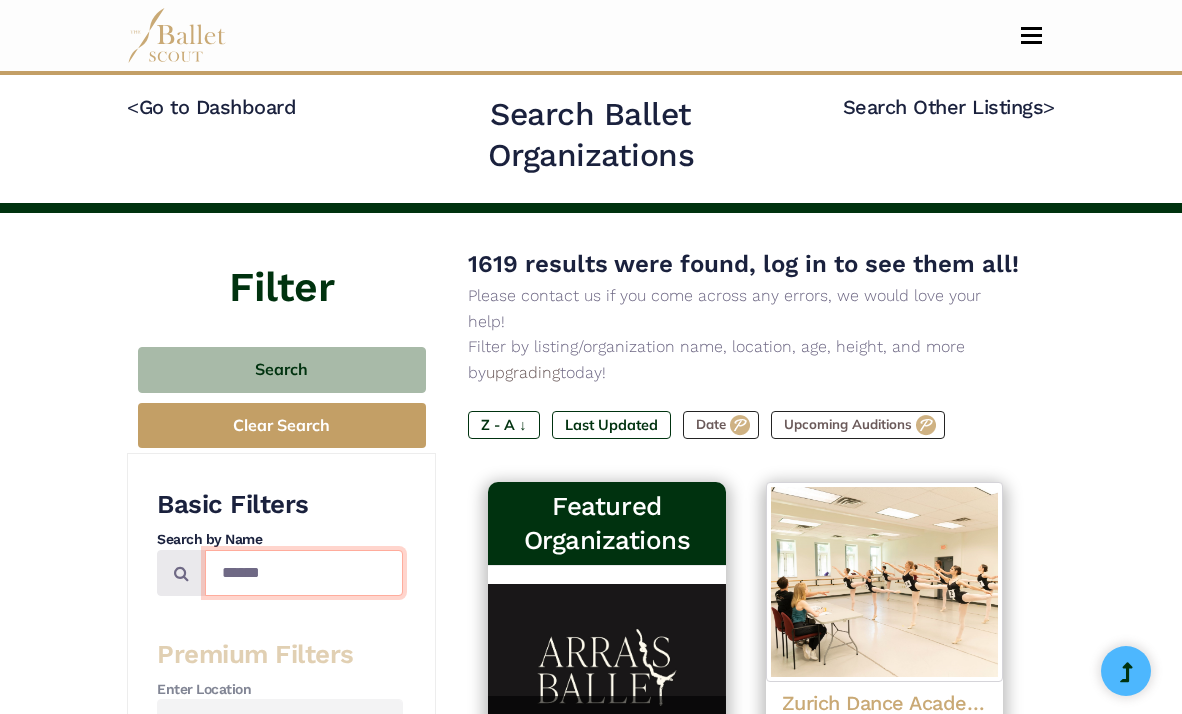 type on "******" 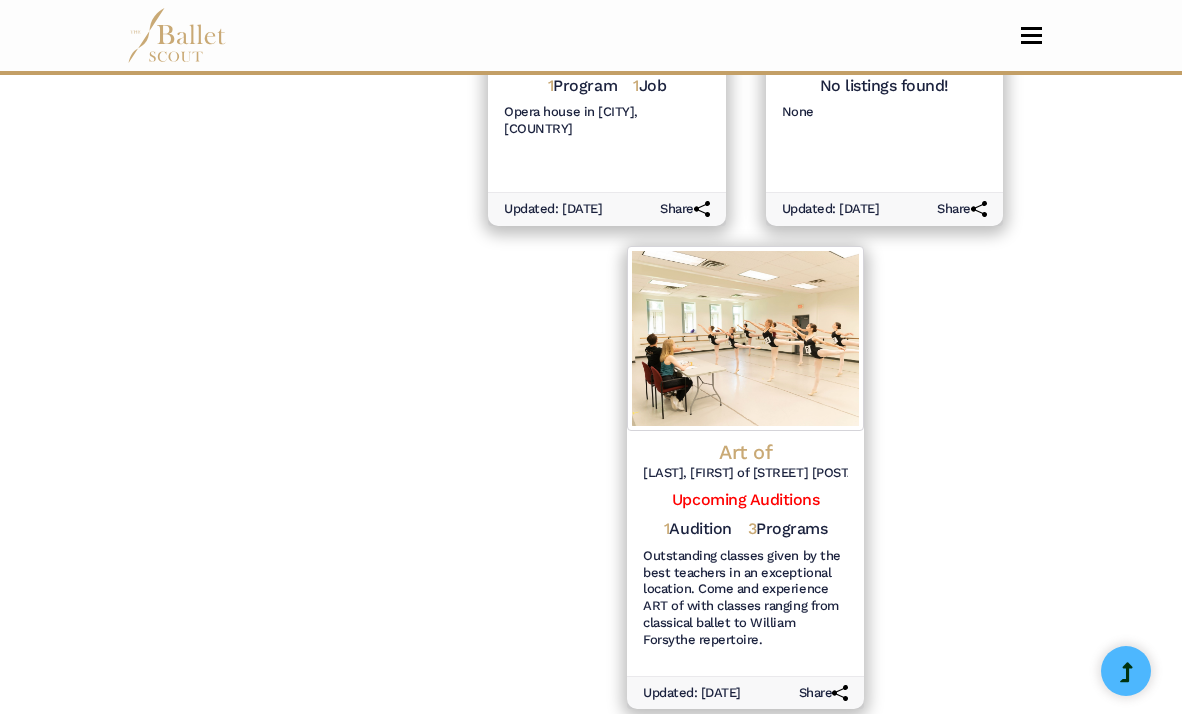 scroll, scrollTop: 1222, scrollLeft: 0, axis: vertical 